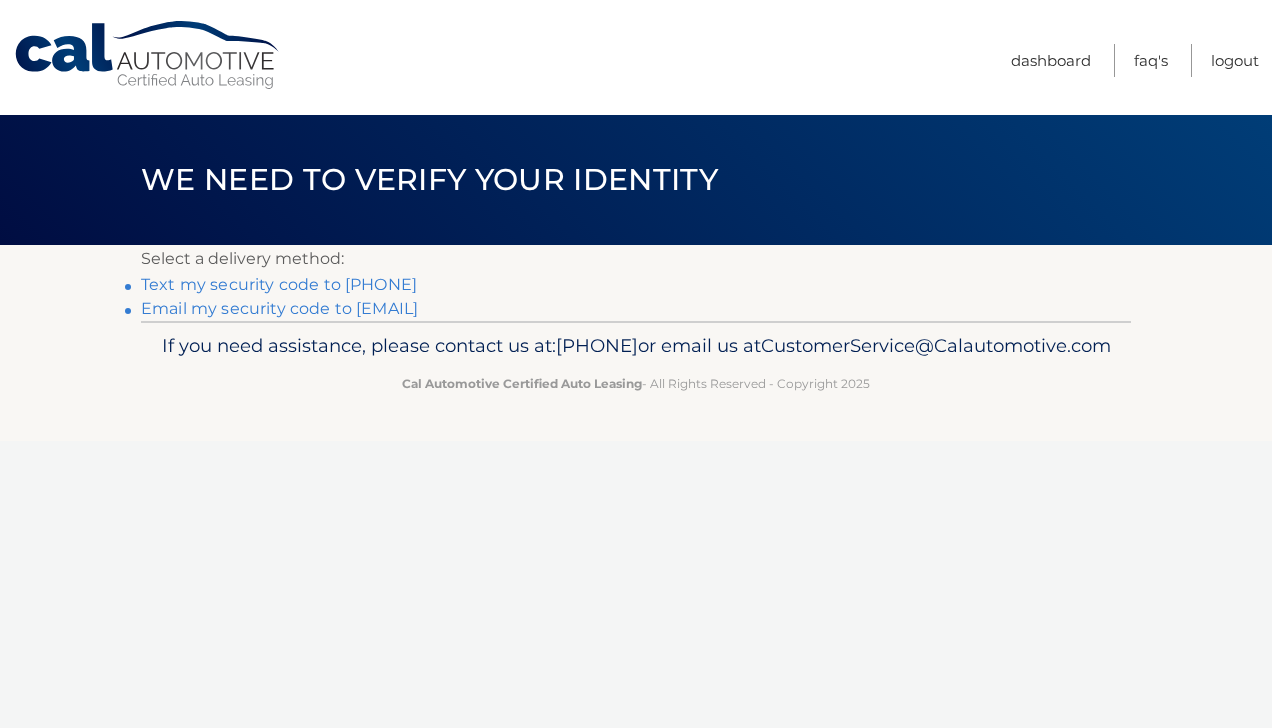 scroll, scrollTop: 0, scrollLeft: 0, axis: both 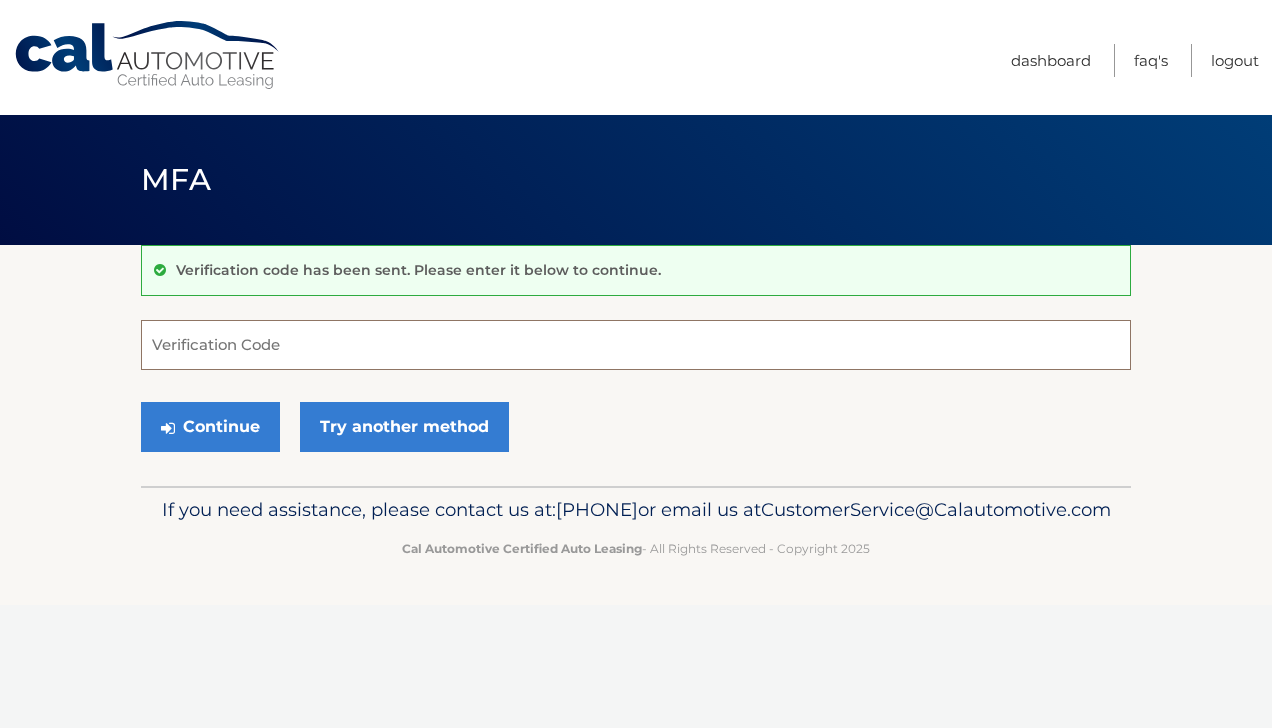 click on "Verification Code" at bounding box center (636, 345) 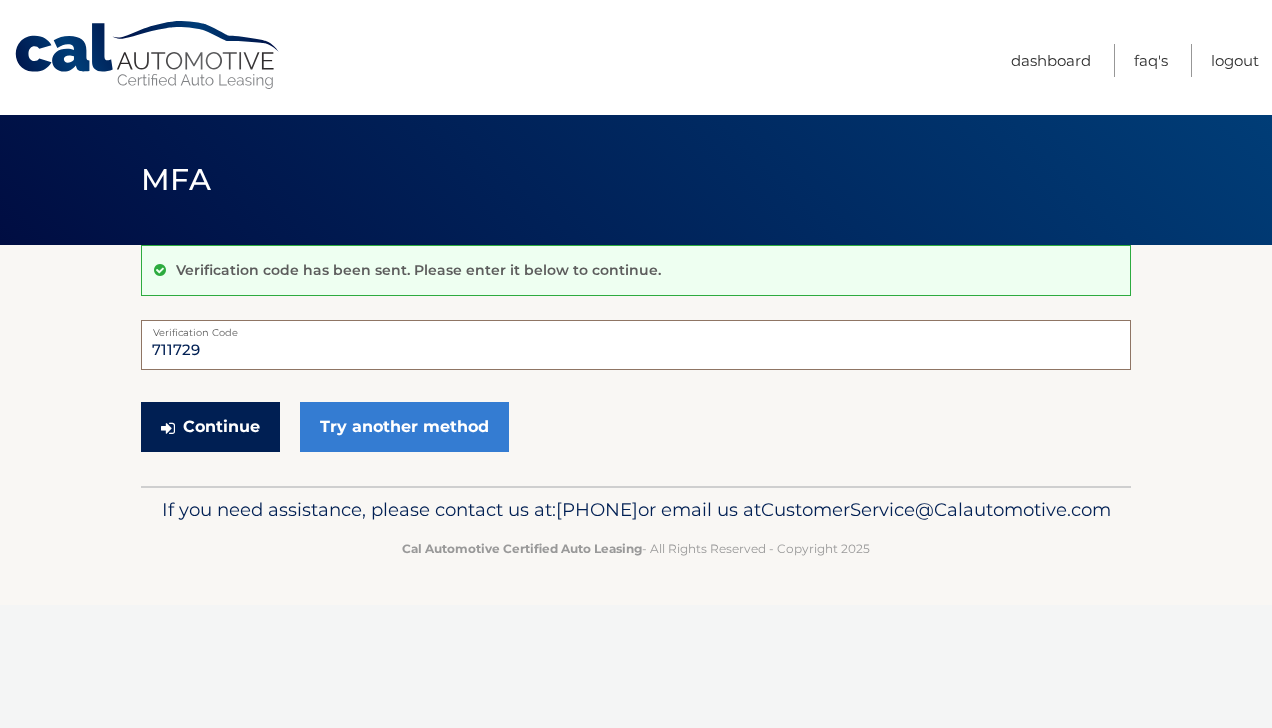 type on "711729" 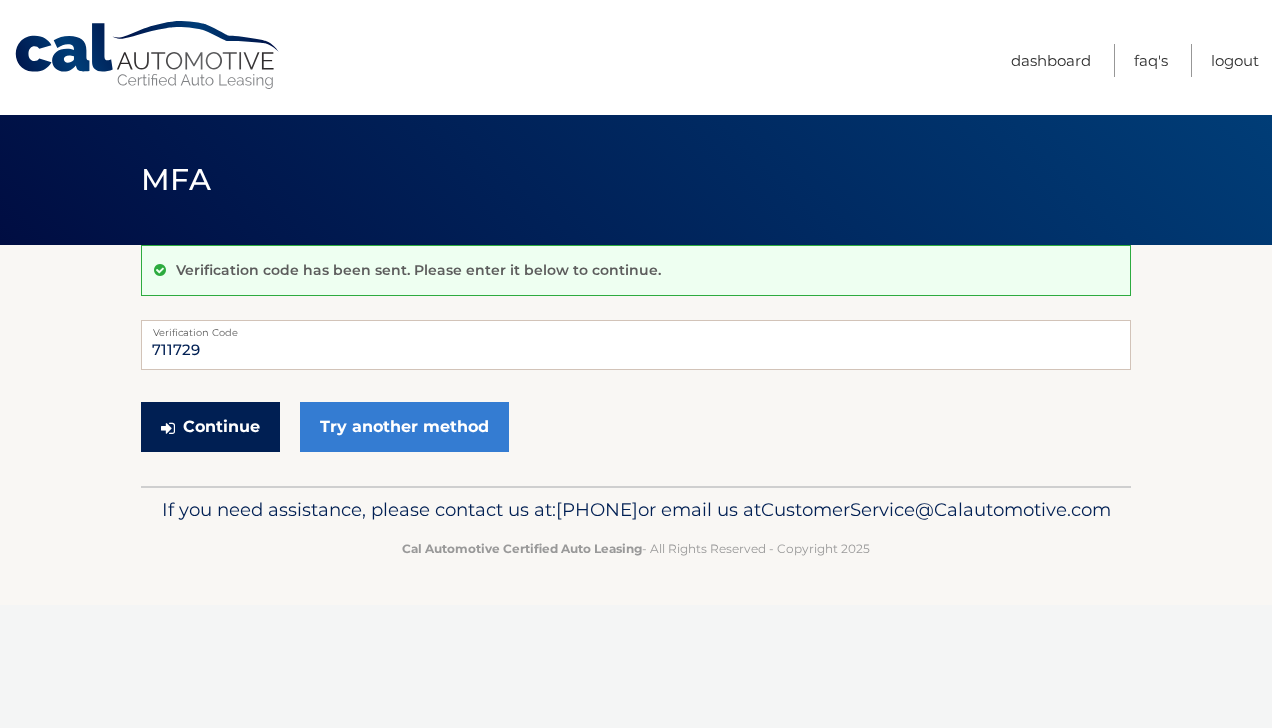 click on "Continue" at bounding box center (210, 427) 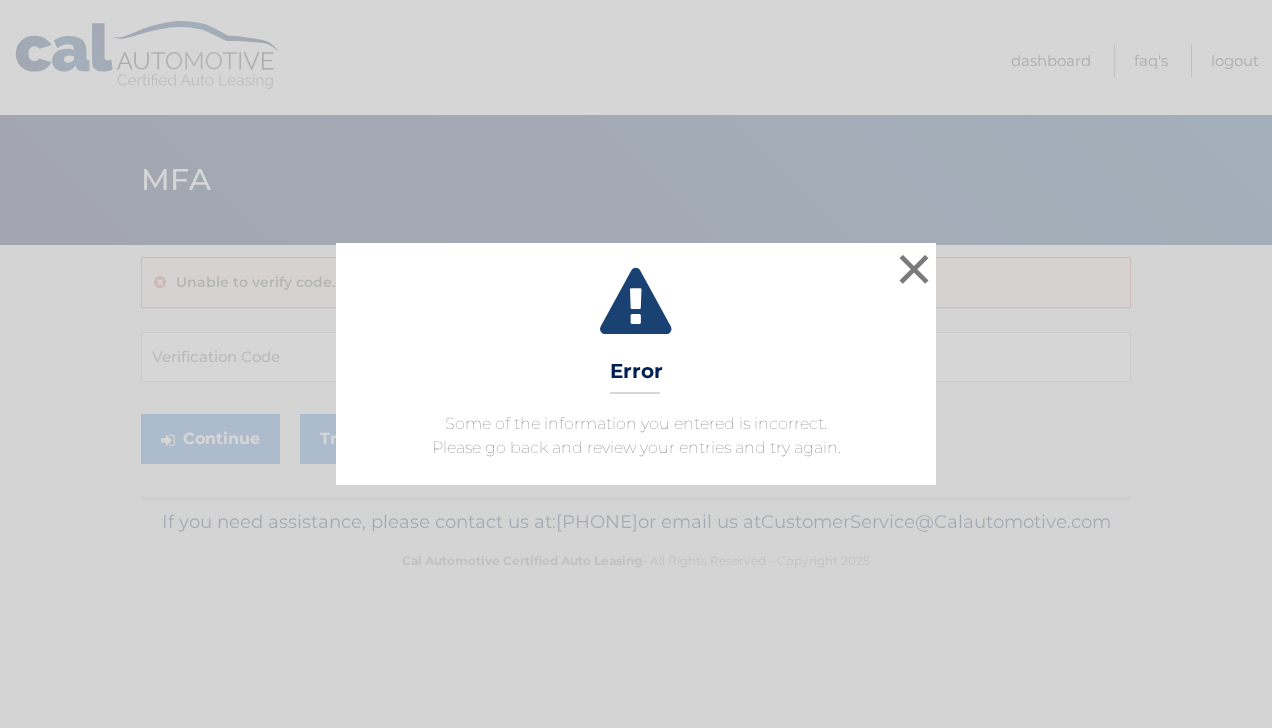 scroll, scrollTop: 0, scrollLeft: 0, axis: both 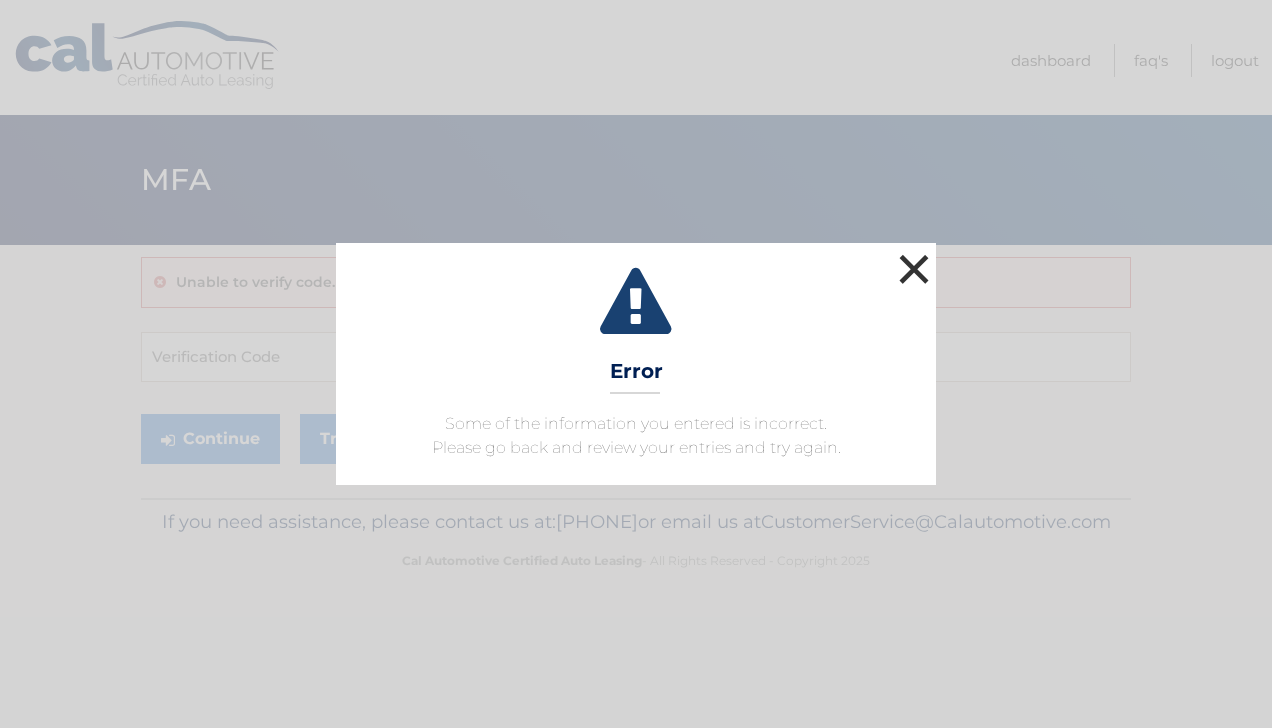 click on "×" at bounding box center (914, 269) 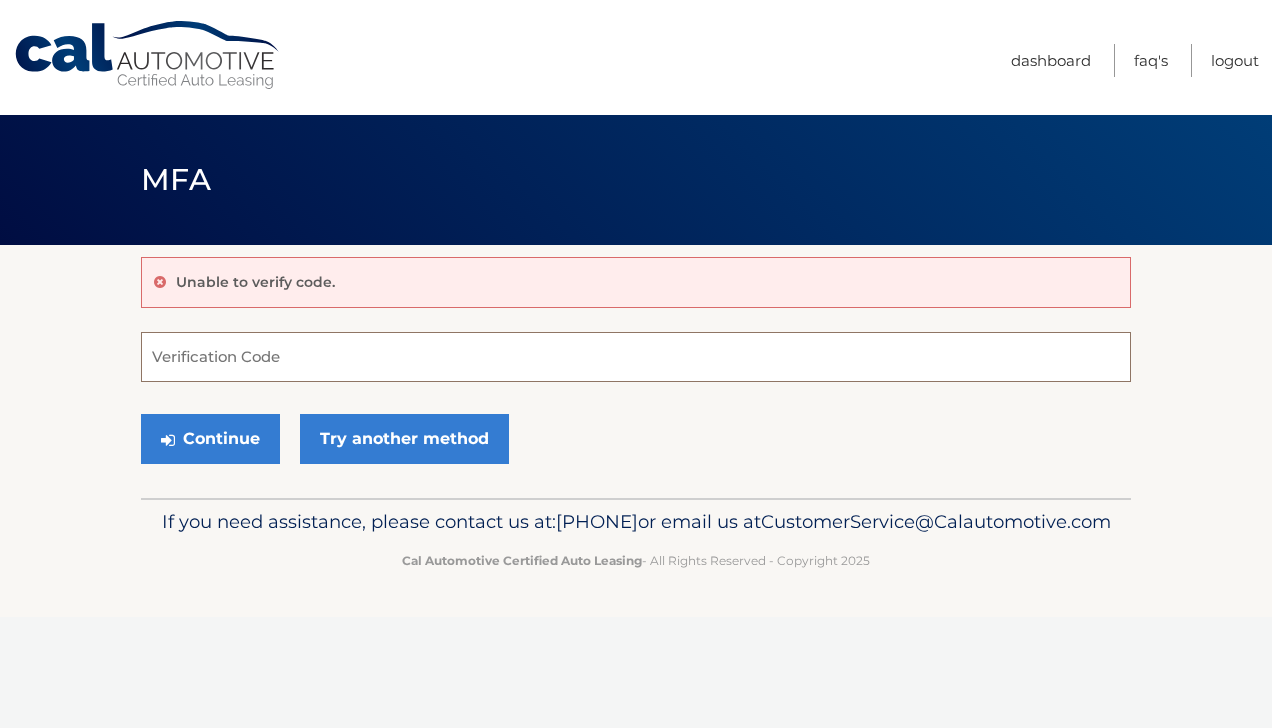 click on "Verification Code" at bounding box center [636, 357] 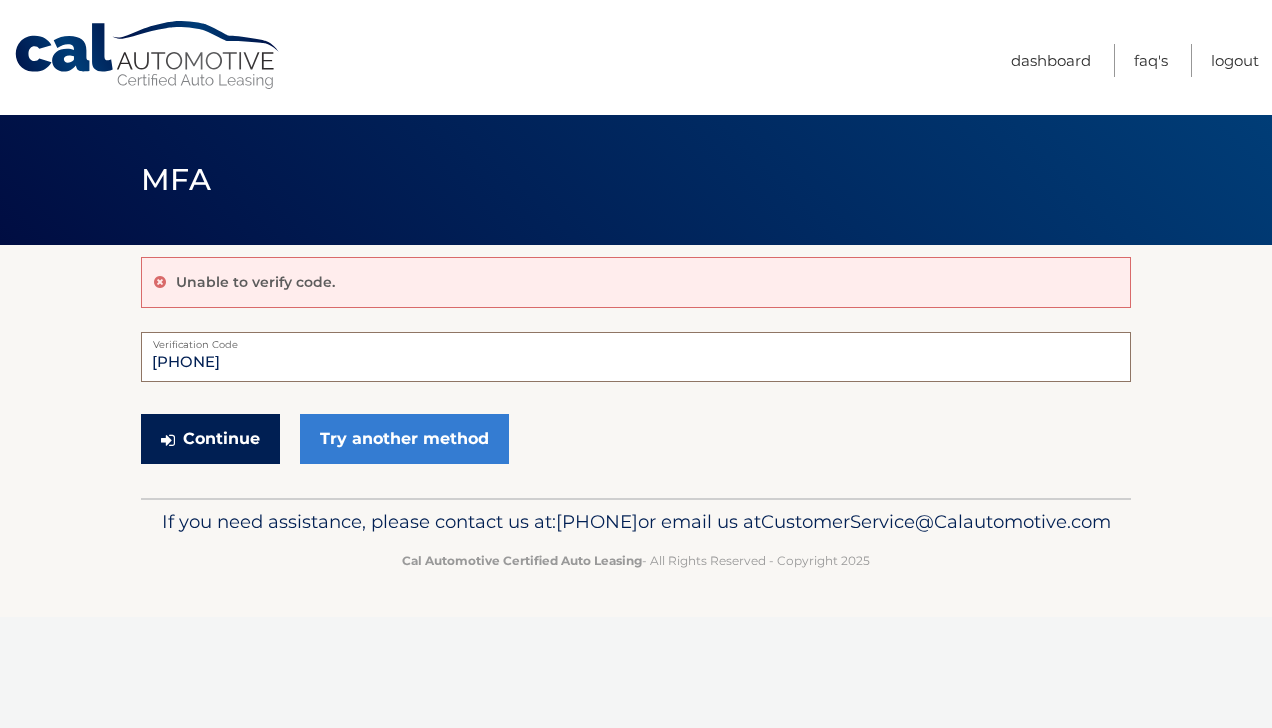 type on "711729" 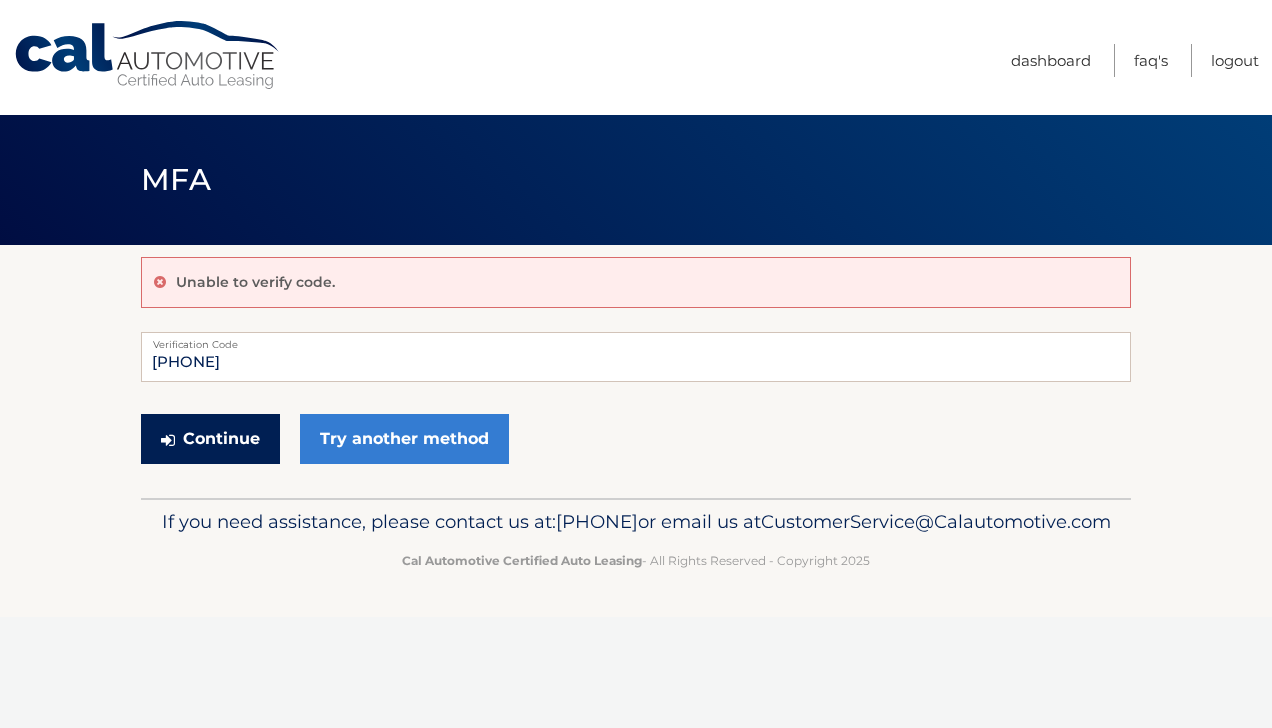 click on "Continue" at bounding box center [210, 439] 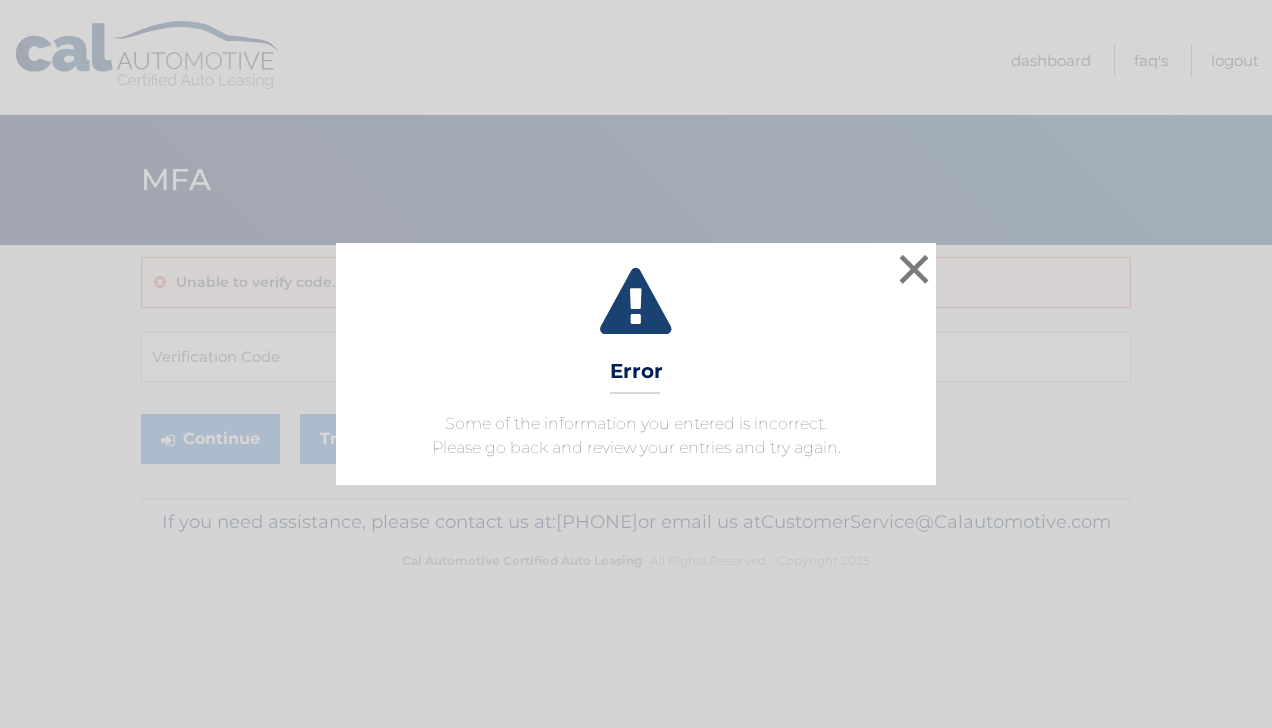 scroll, scrollTop: 0, scrollLeft: 0, axis: both 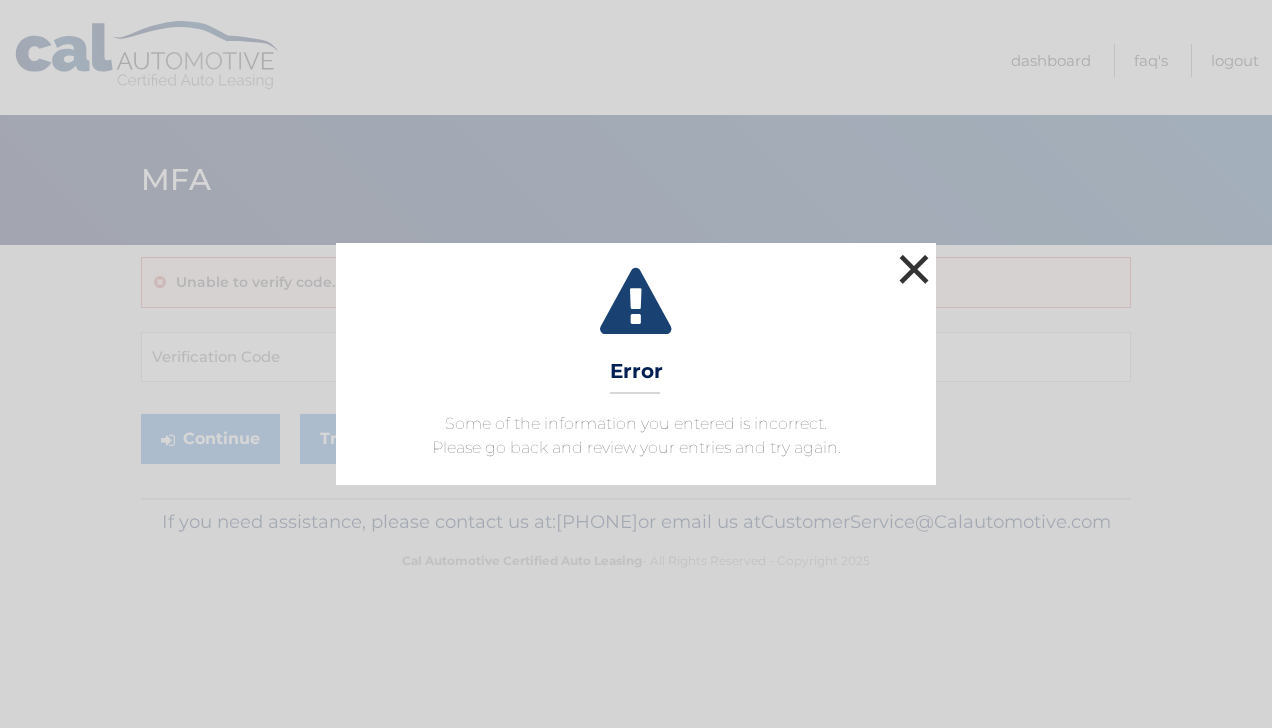 click on "×" at bounding box center (914, 269) 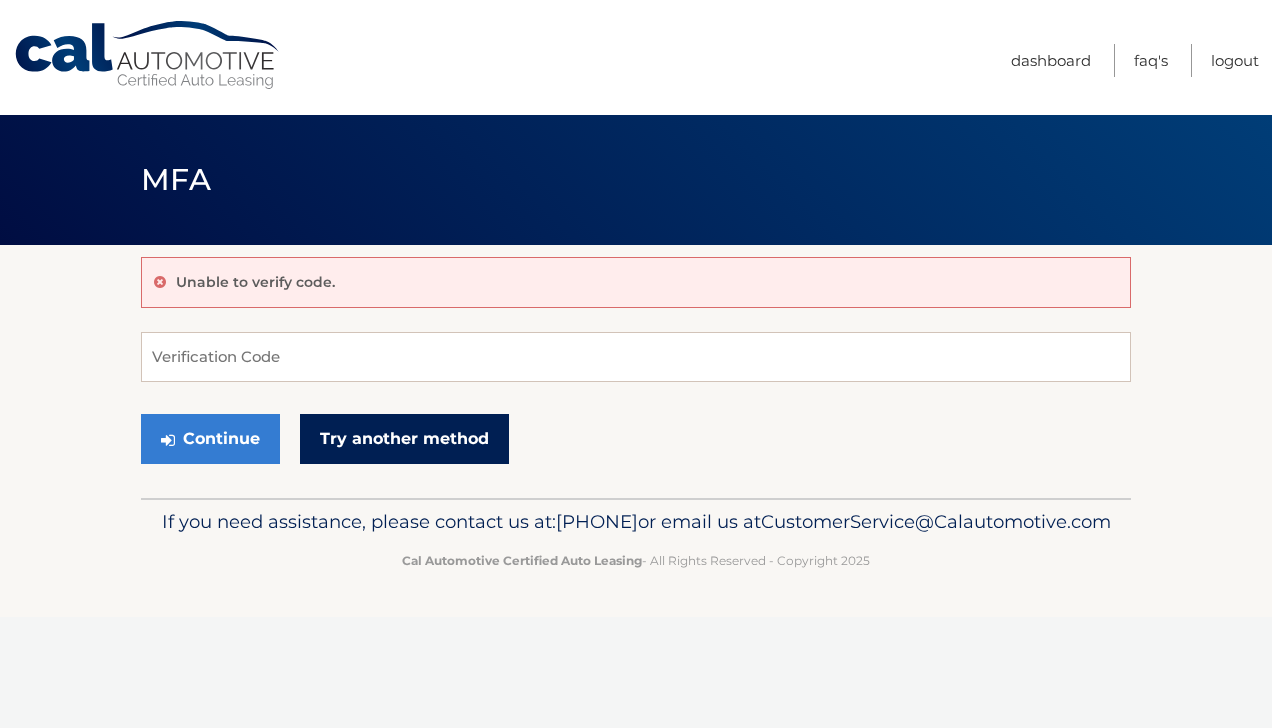 click on "Try another method" at bounding box center [404, 439] 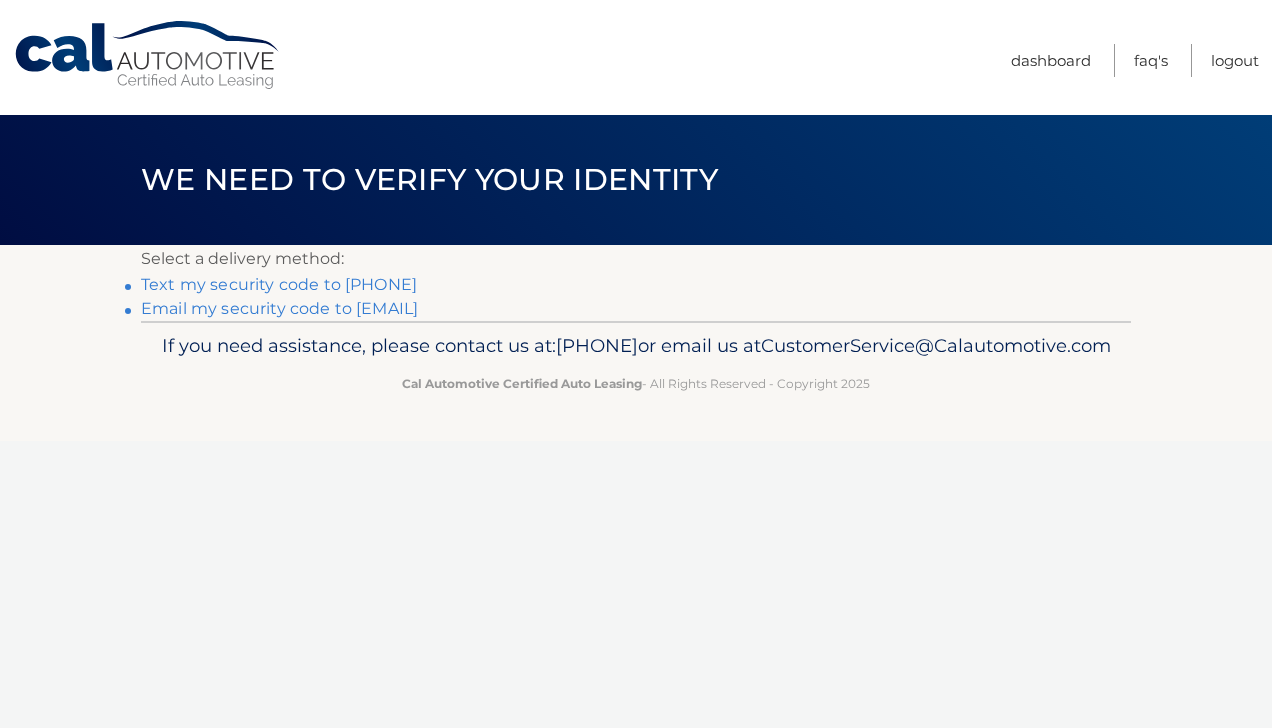 scroll, scrollTop: 0, scrollLeft: 0, axis: both 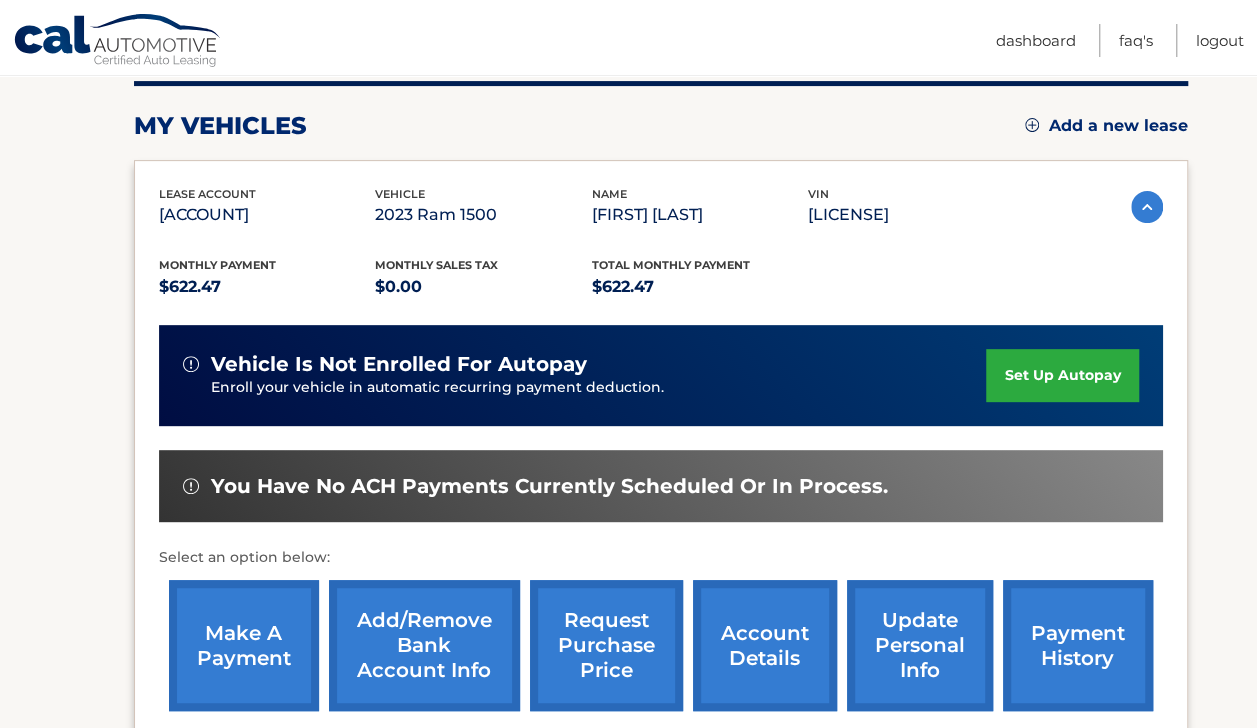 click on "make a payment" at bounding box center (244, 645) 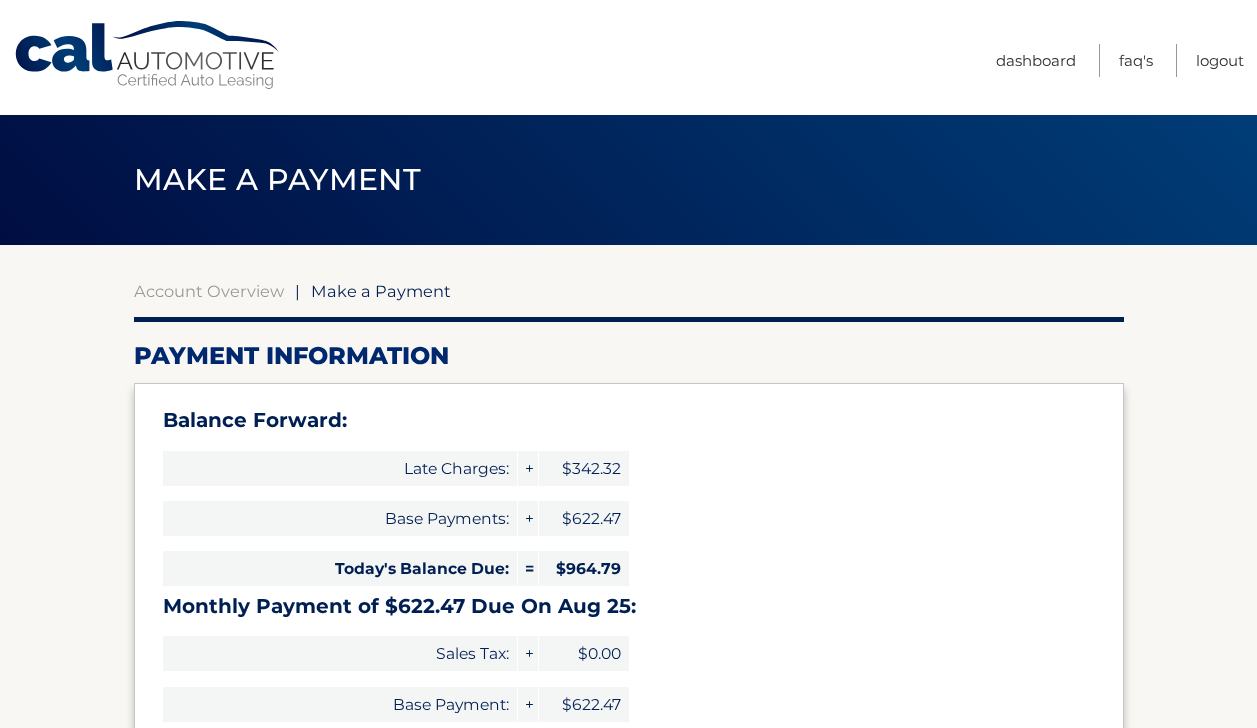 select on "OWFhY2M4ZmEtN2Y4ZS00ZDhmLTk5MDktZjBkYzU3NzVhYzE1" 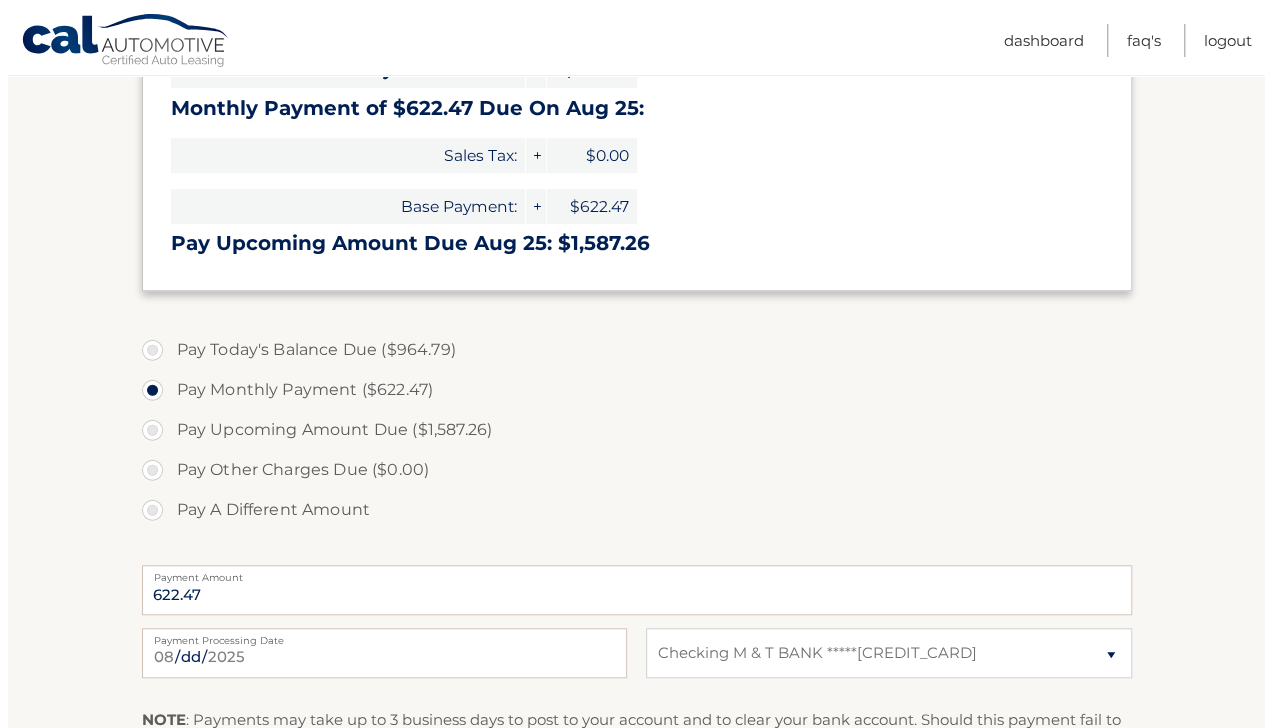 scroll, scrollTop: 701, scrollLeft: 0, axis: vertical 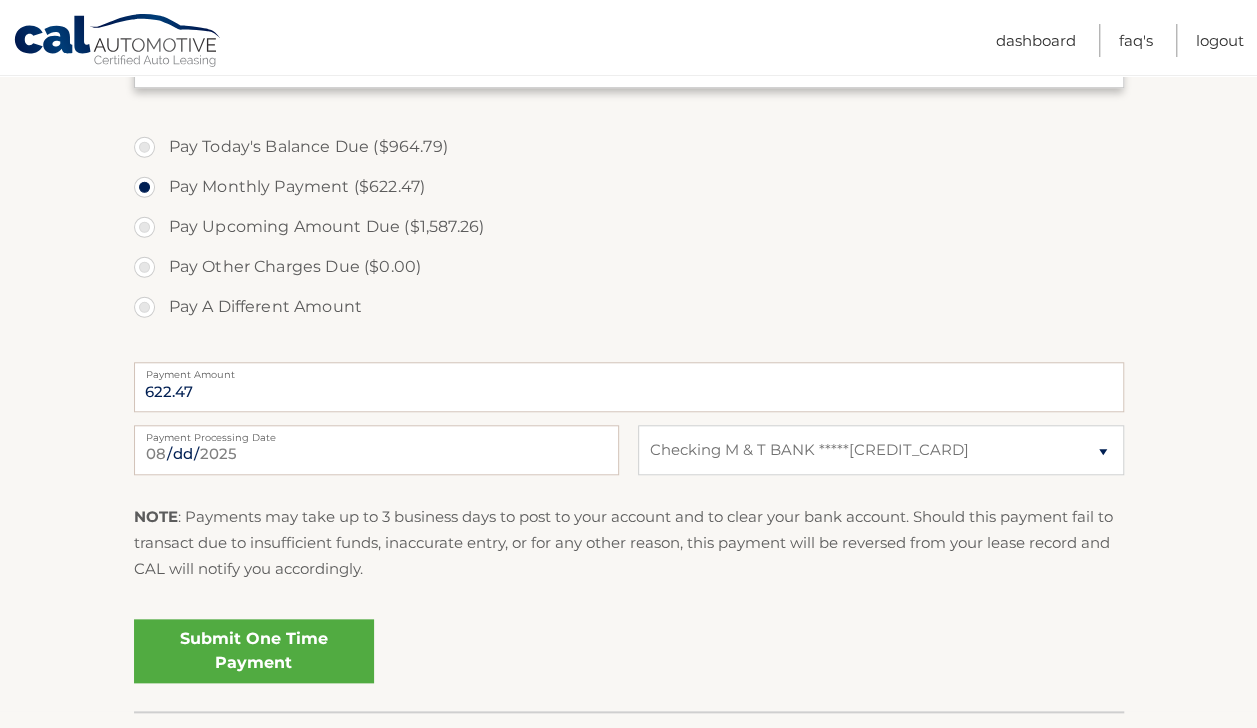 click on "Submit One Time Payment" at bounding box center (254, 651) 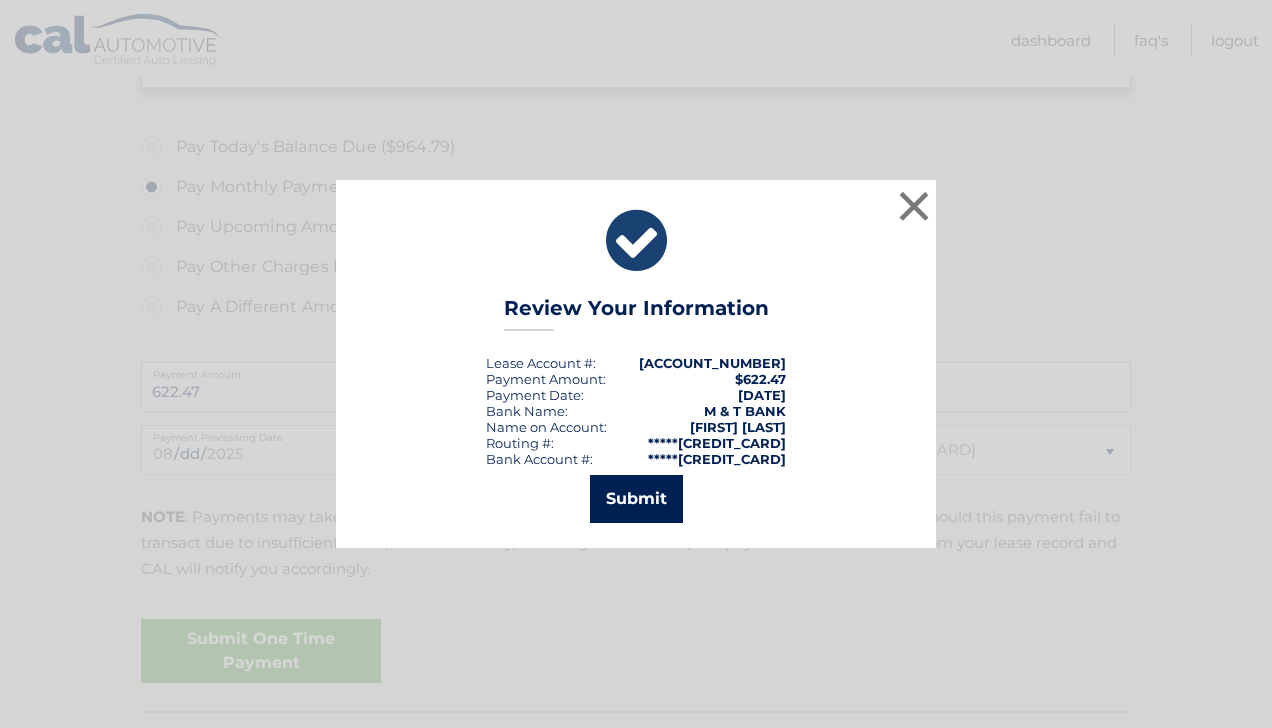 click on "Submit" at bounding box center (636, 499) 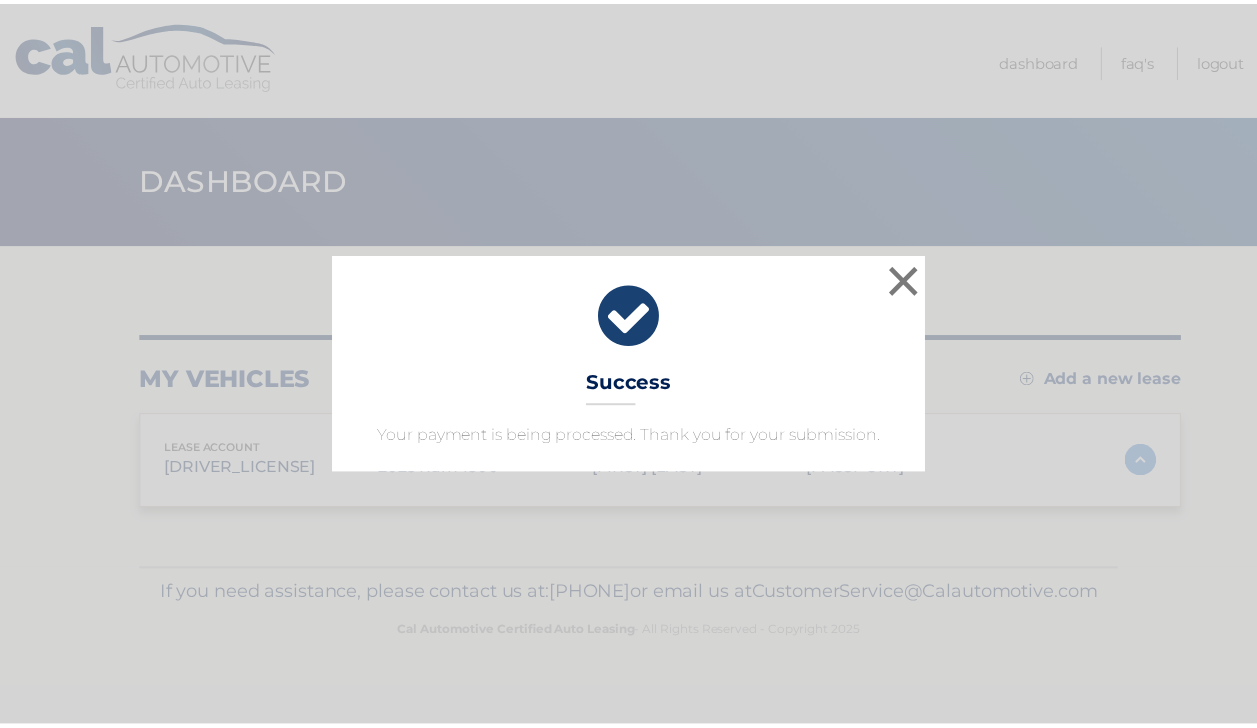 scroll, scrollTop: 0, scrollLeft: 0, axis: both 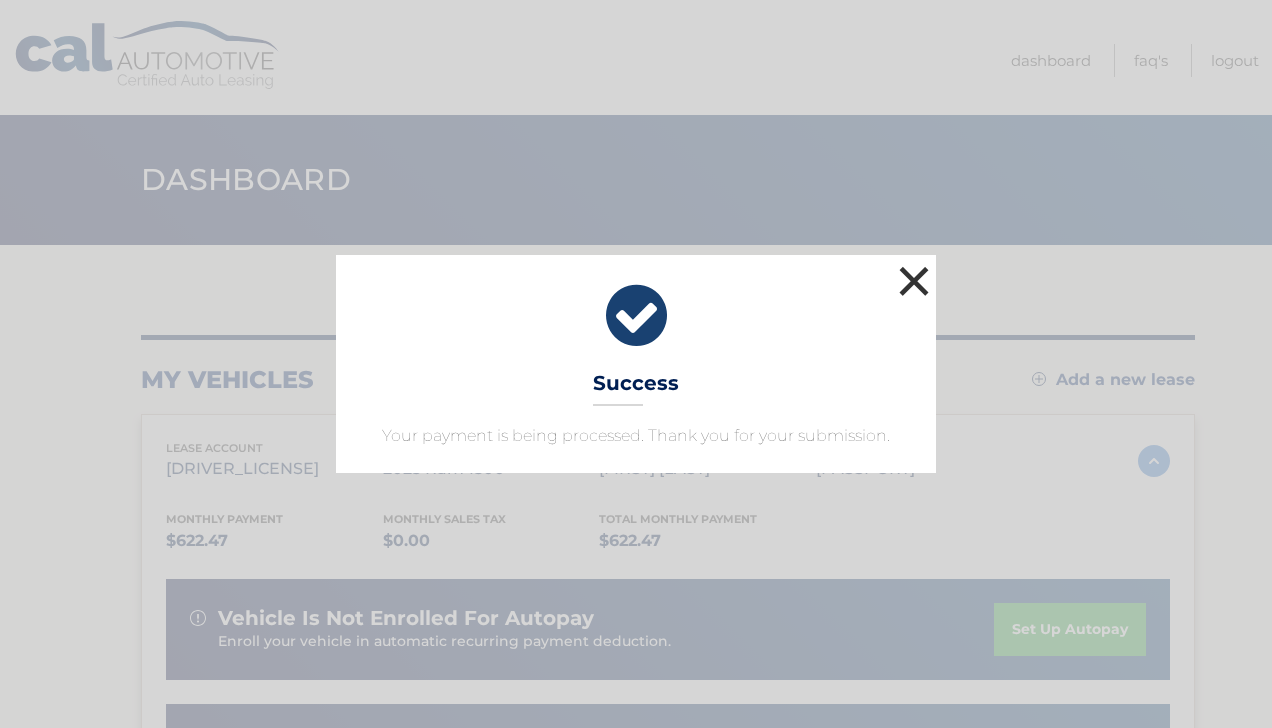 click on "×" at bounding box center (914, 281) 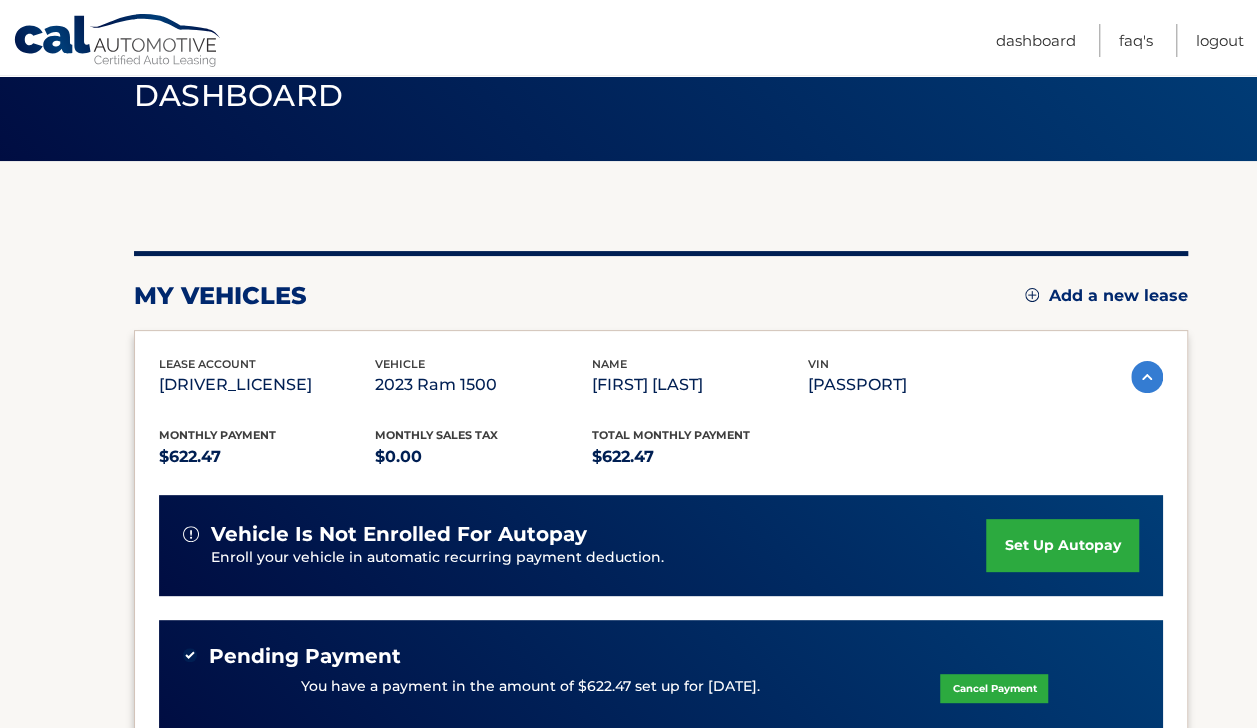 scroll, scrollTop: 0, scrollLeft: 0, axis: both 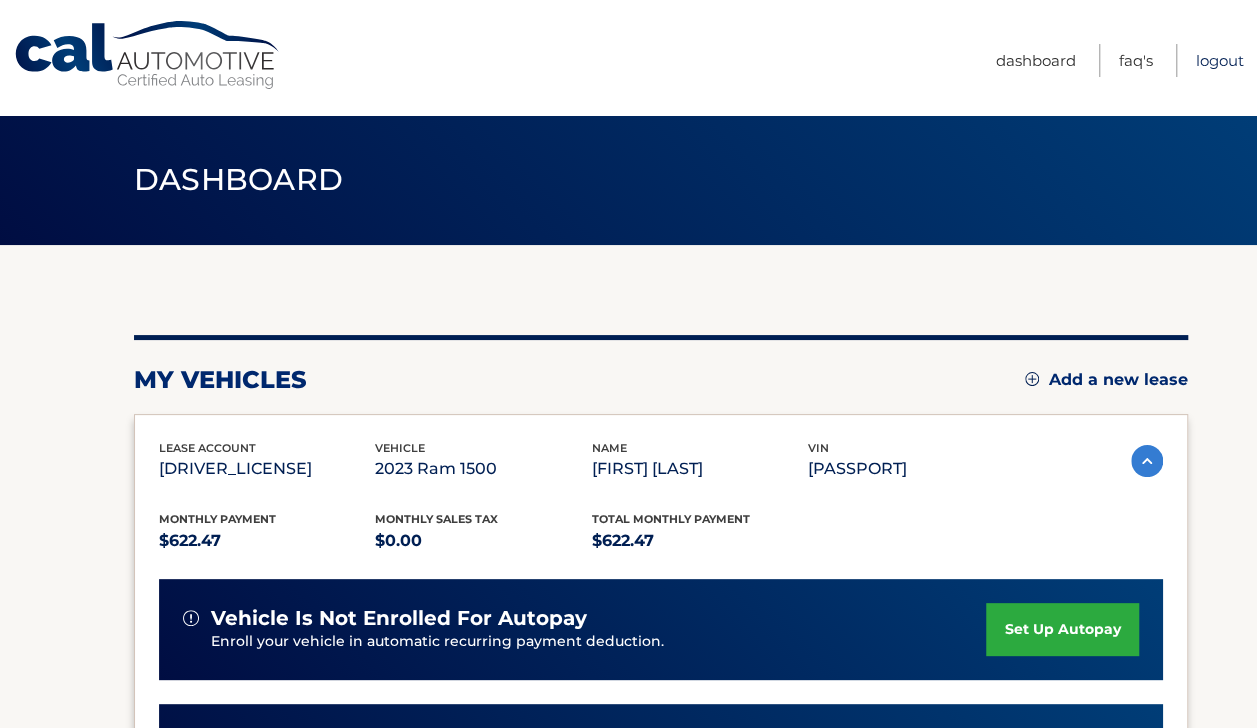 click on "Logout" at bounding box center (1220, 60) 